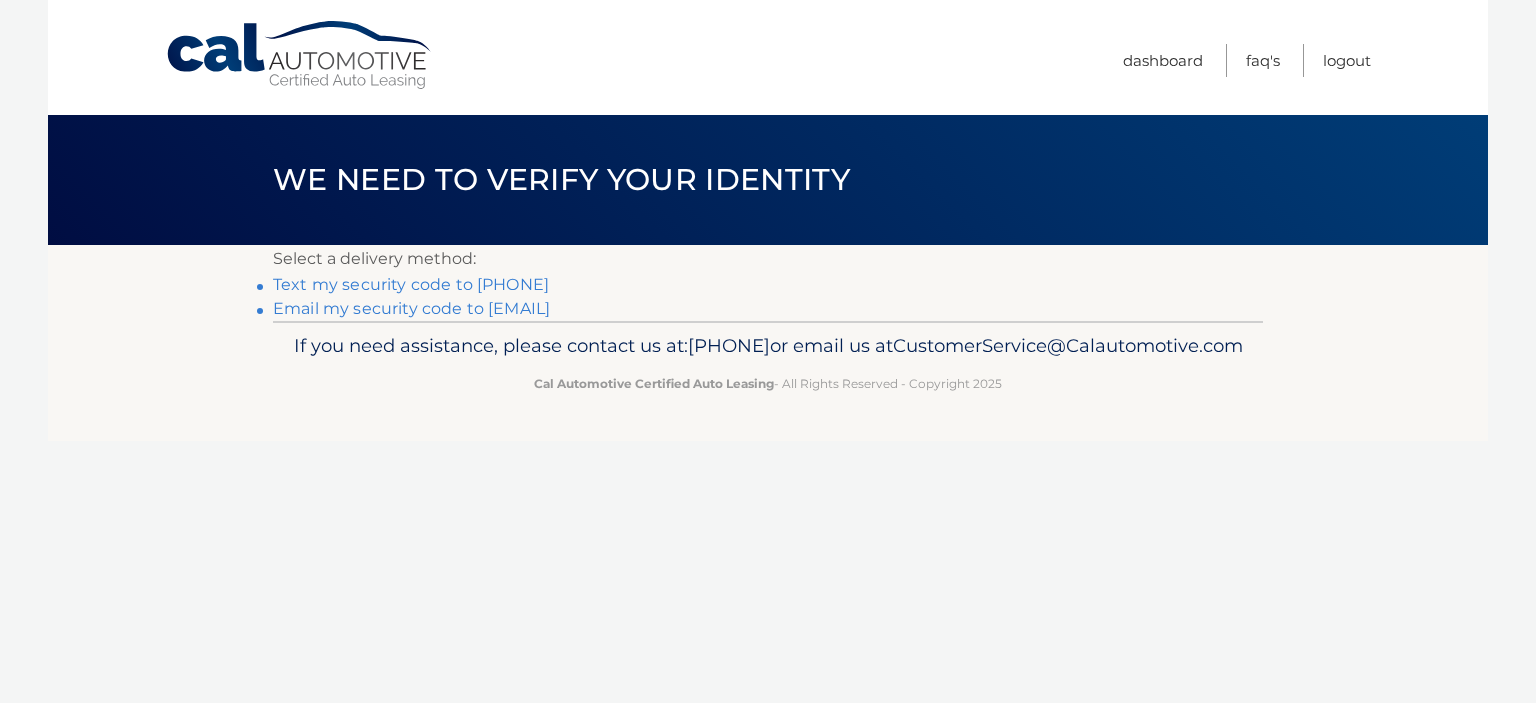 scroll, scrollTop: 0, scrollLeft: 0, axis: both 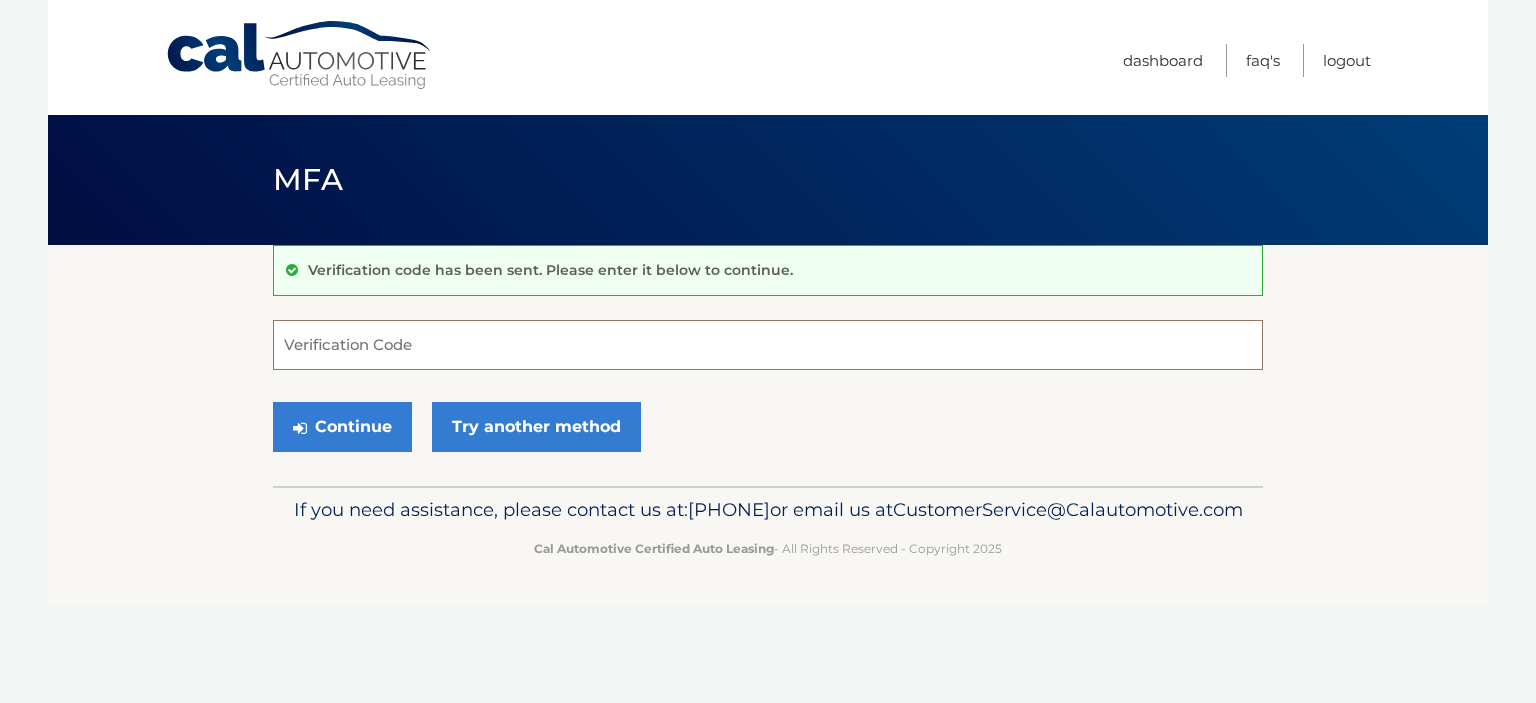 click on "Verification Code" at bounding box center (768, 345) 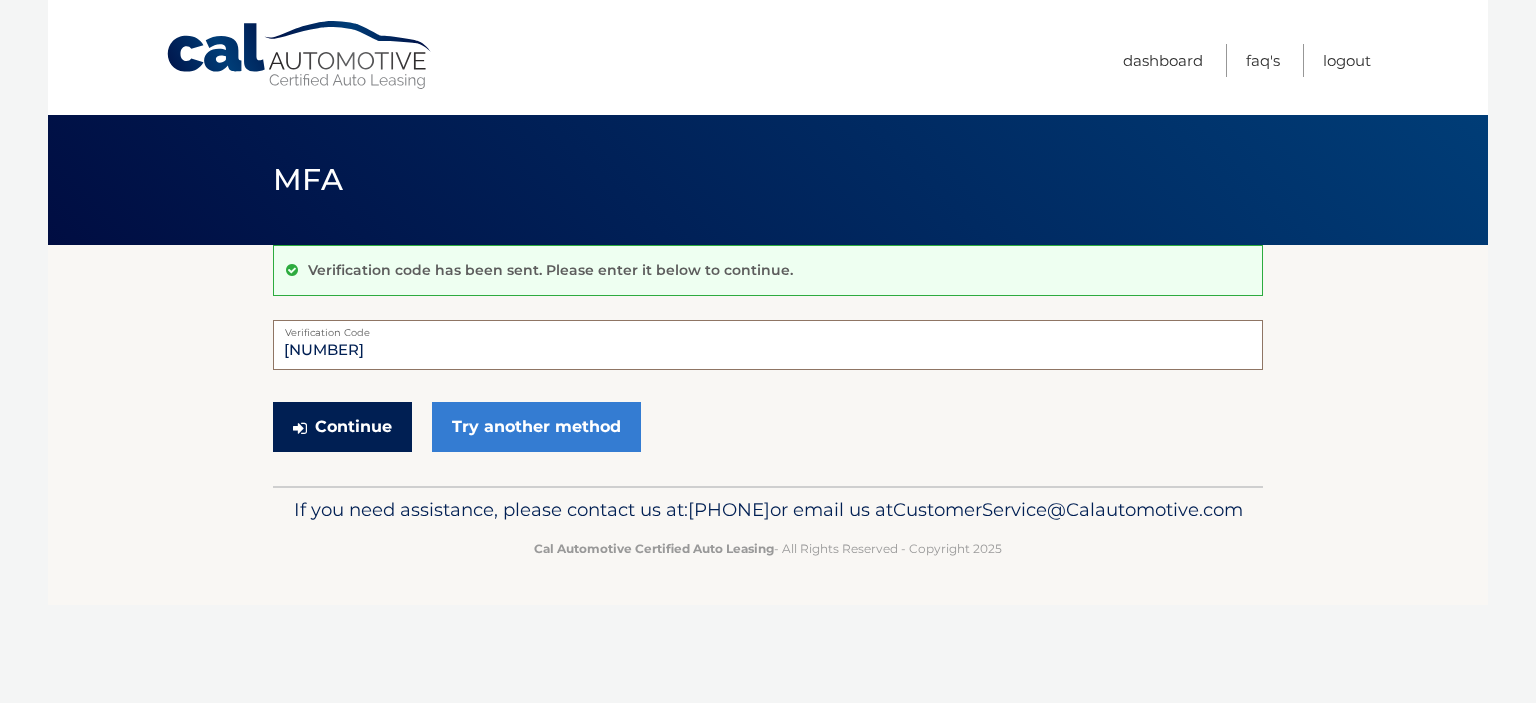 type on "506330" 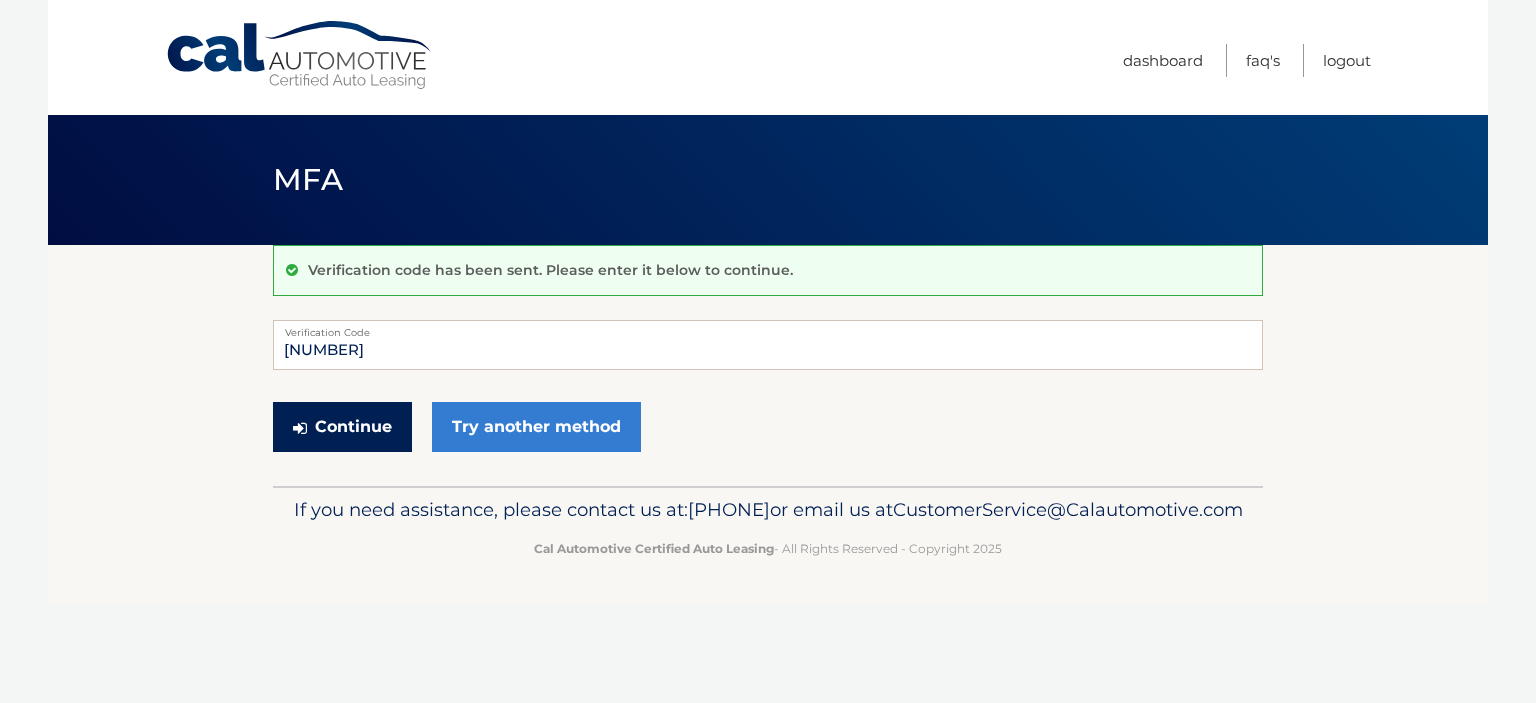 click on "Continue" at bounding box center (342, 427) 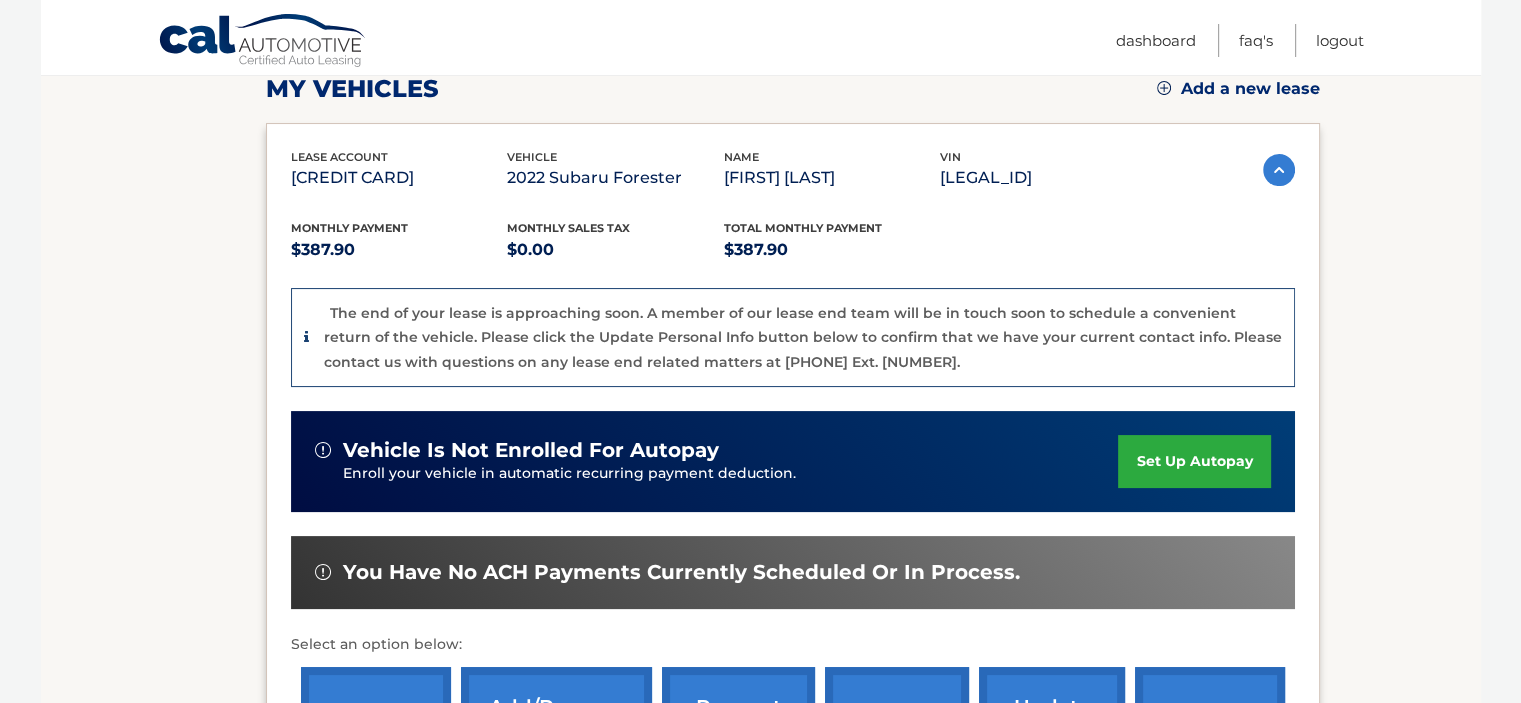 scroll, scrollTop: 400, scrollLeft: 0, axis: vertical 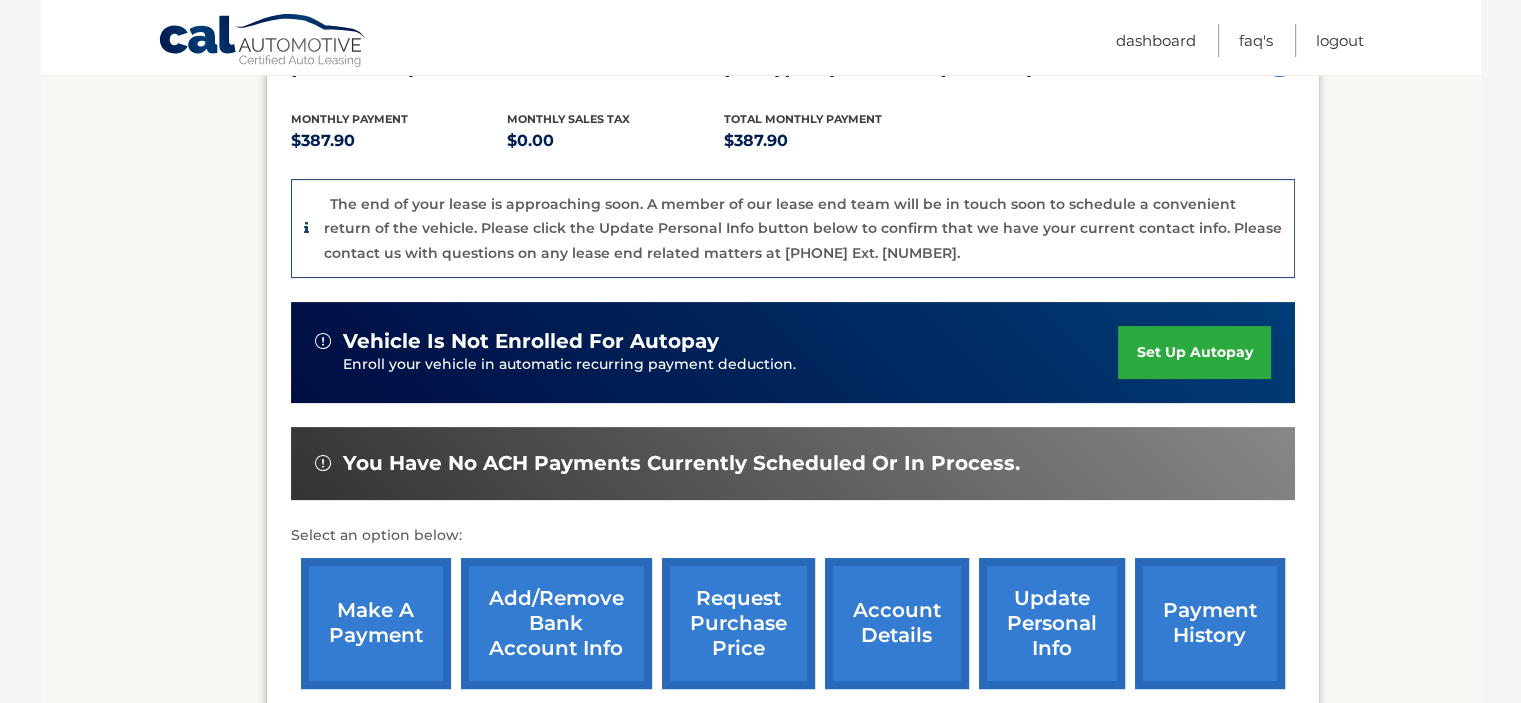click on "make a payment" at bounding box center (376, 623) 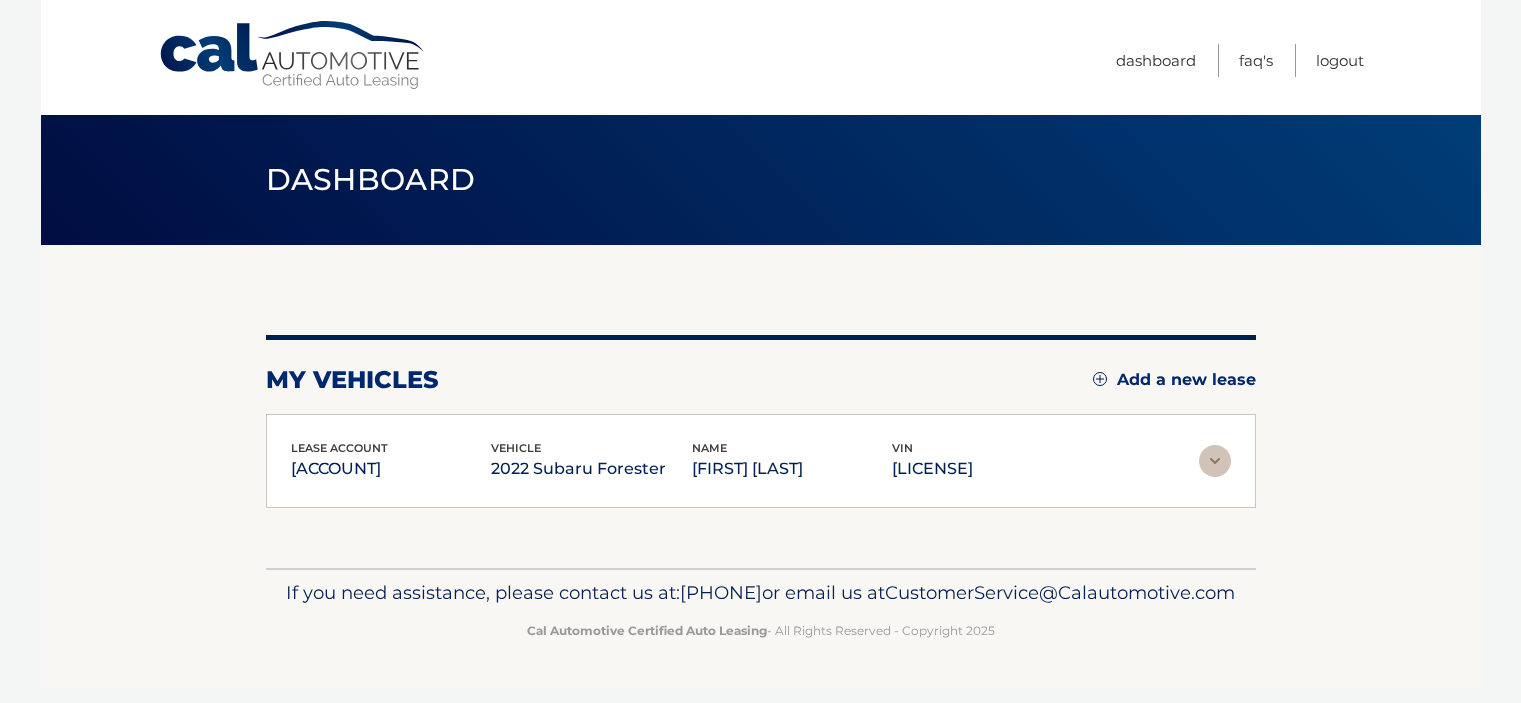 scroll, scrollTop: 0, scrollLeft: 0, axis: both 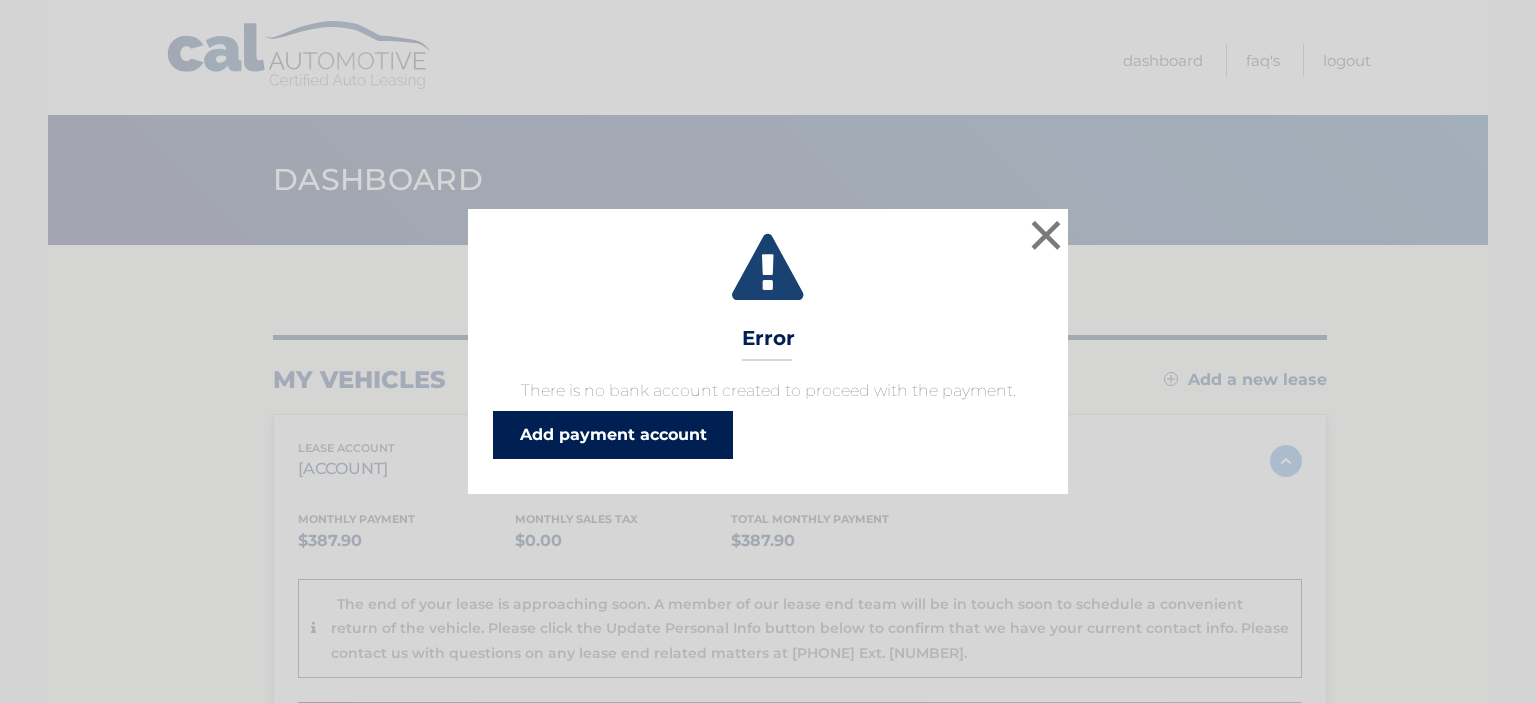 click on "Add payment account" at bounding box center (613, 435) 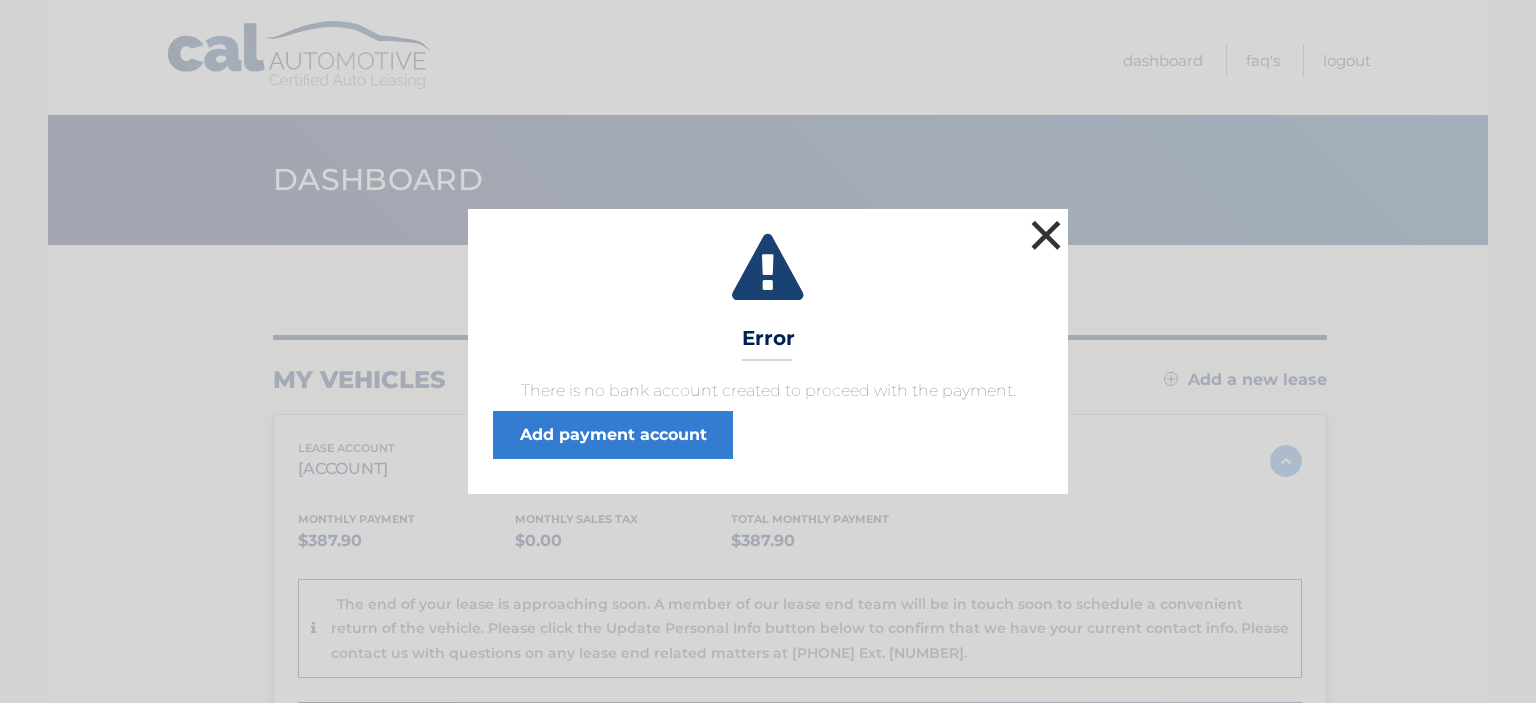 click on "×" at bounding box center [1046, 235] 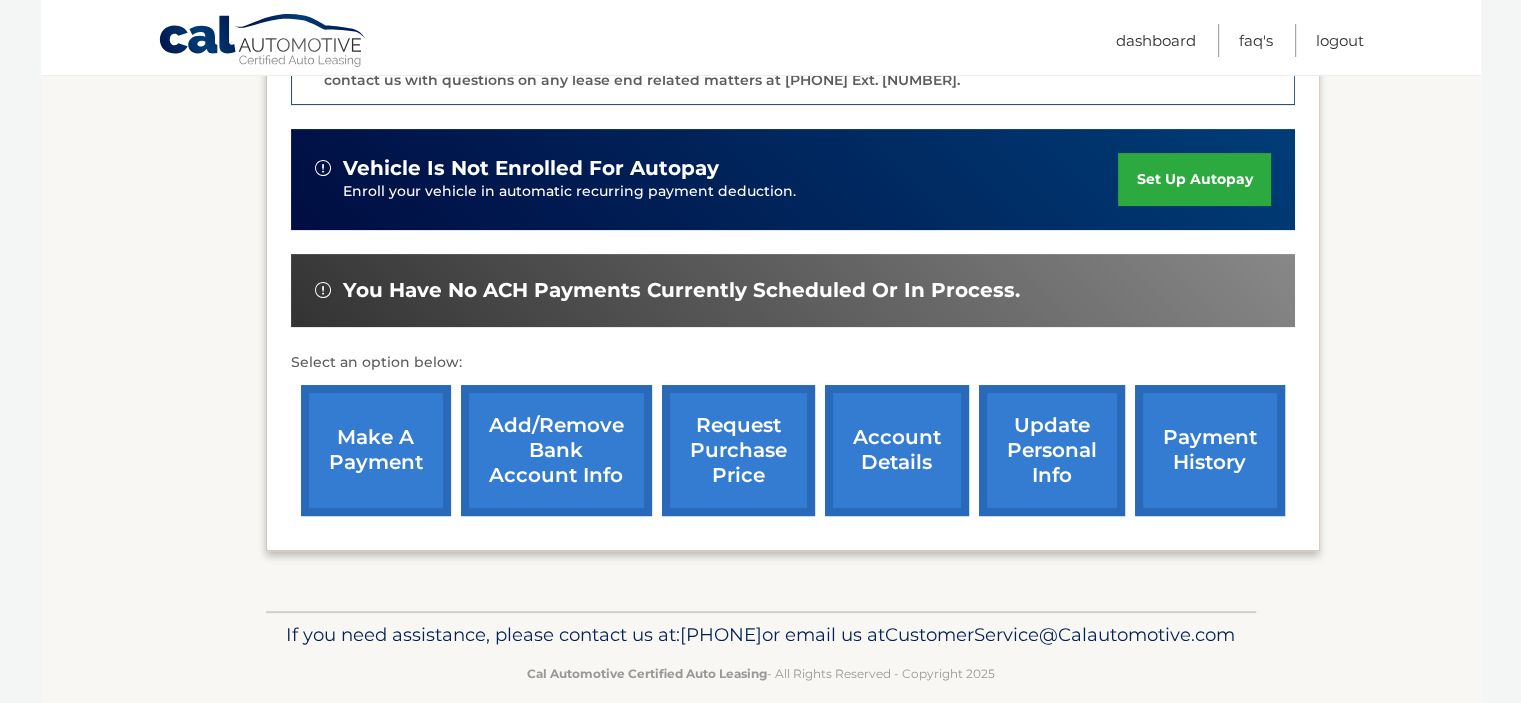 scroll, scrollTop: 600, scrollLeft: 0, axis: vertical 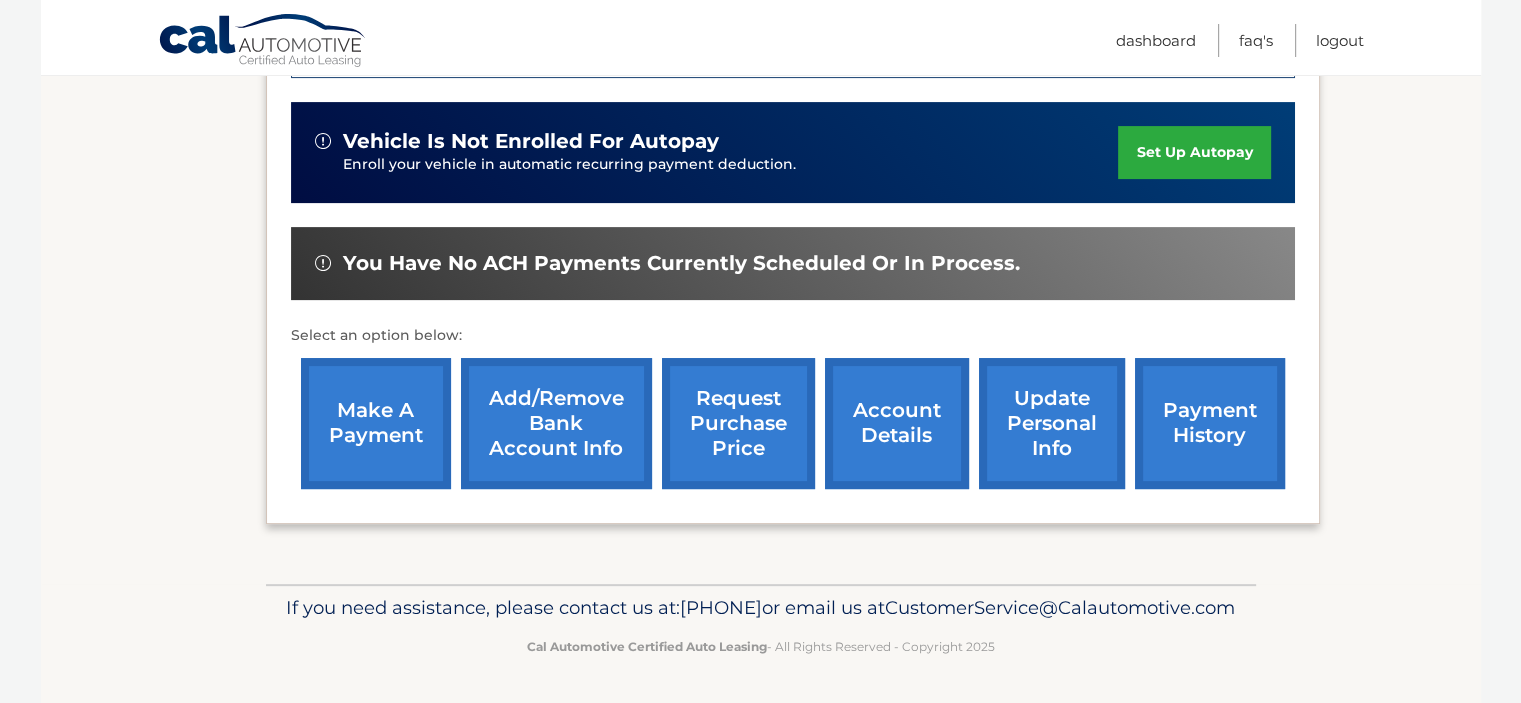 click on "make a payment" at bounding box center [376, 423] 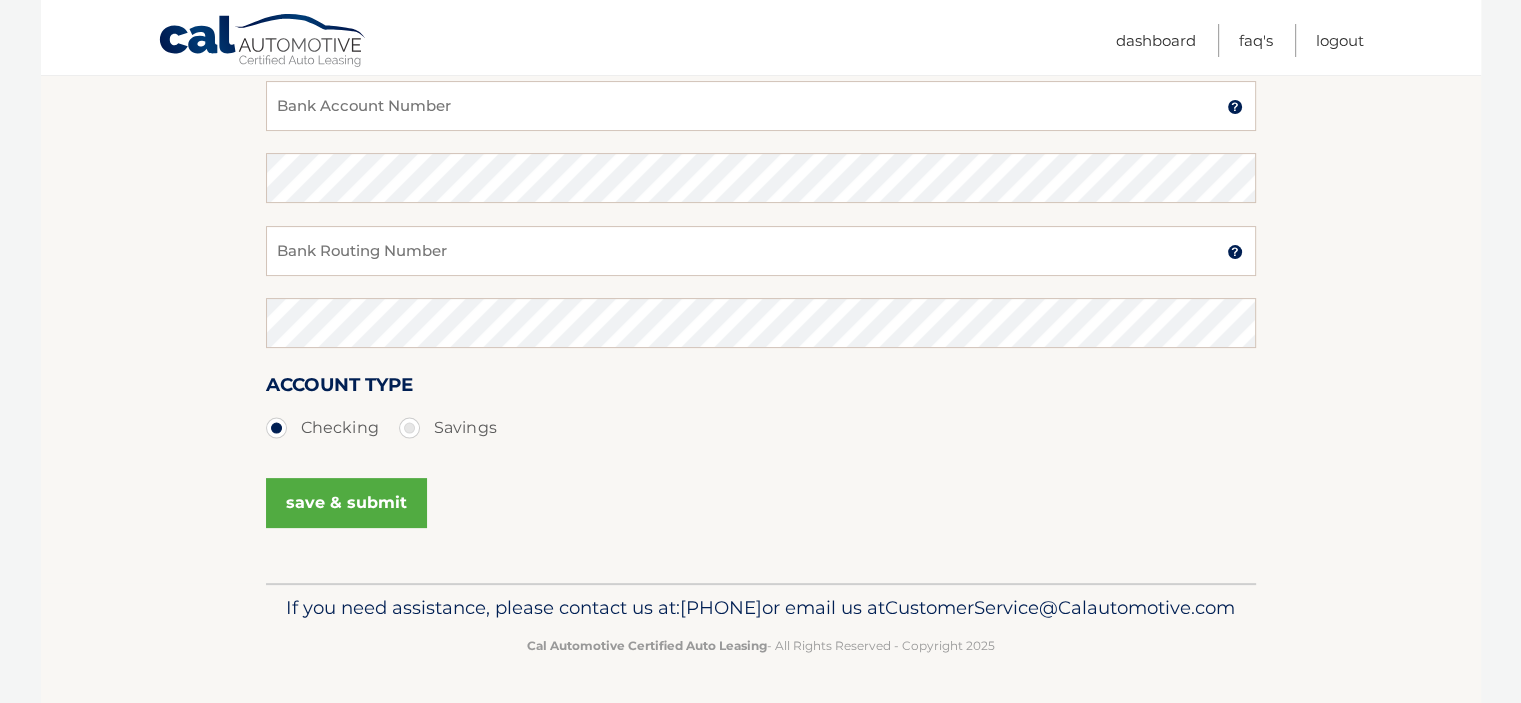 scroll, scrollTop: 256, scrollLeft: 0, axis: vertical 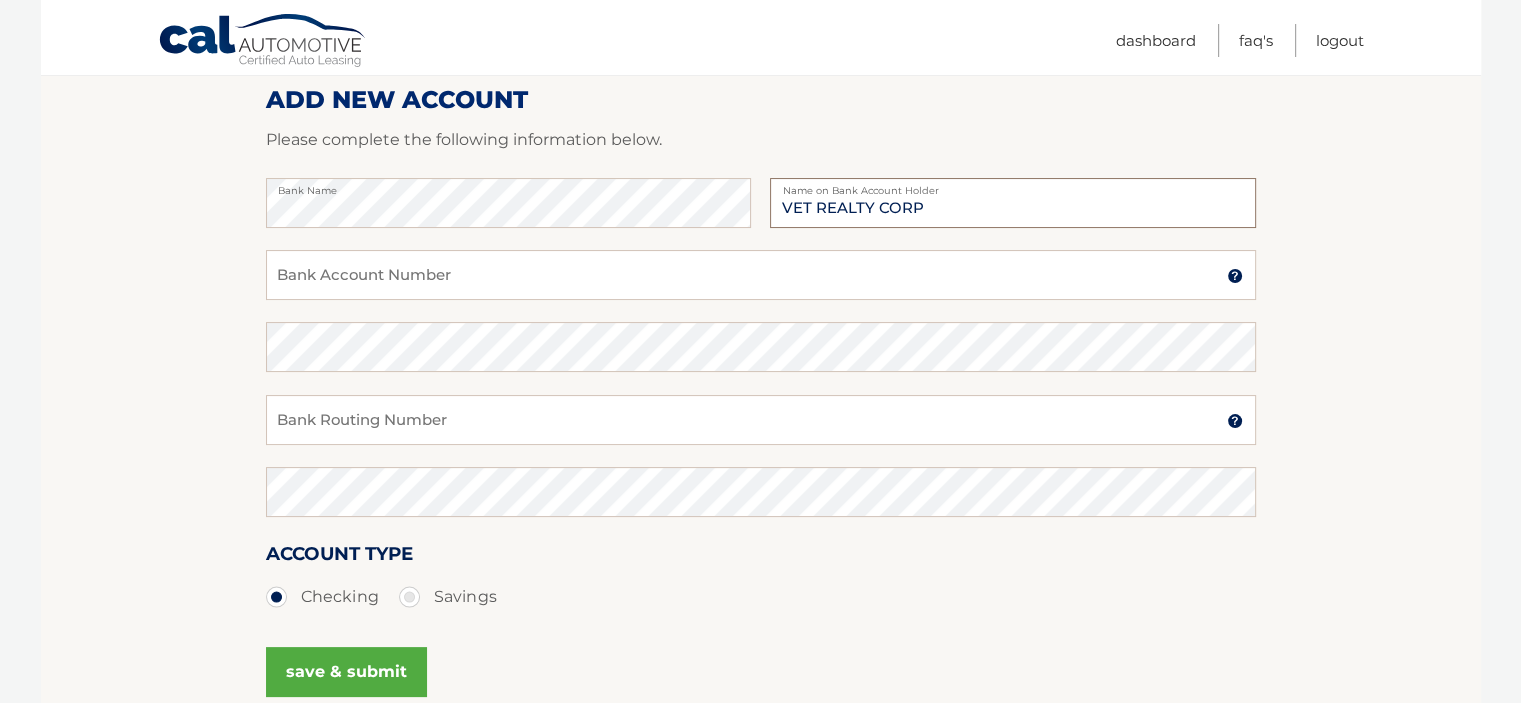 type on "VET REALTY CORP" 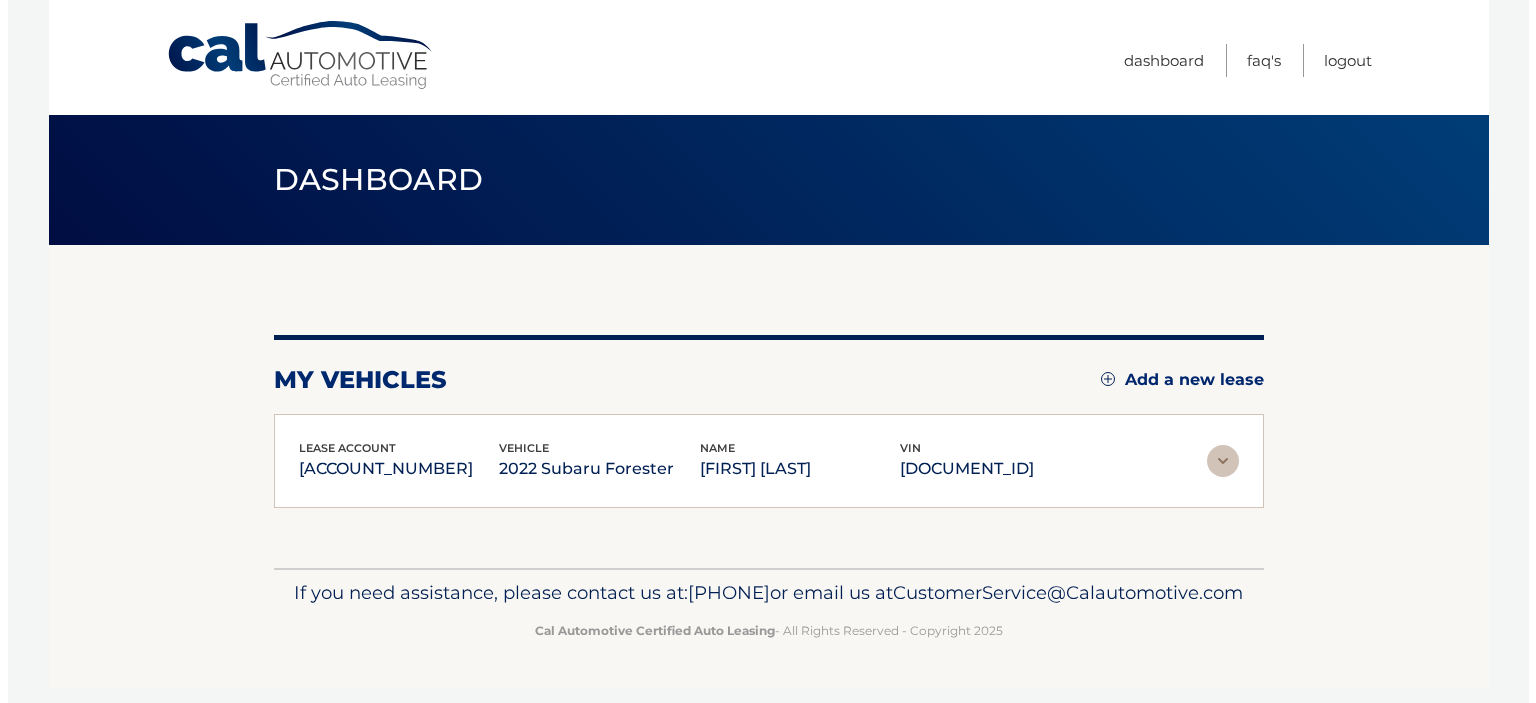 scroll, scrollTop: 0, scrollLeft: 0, axis: both 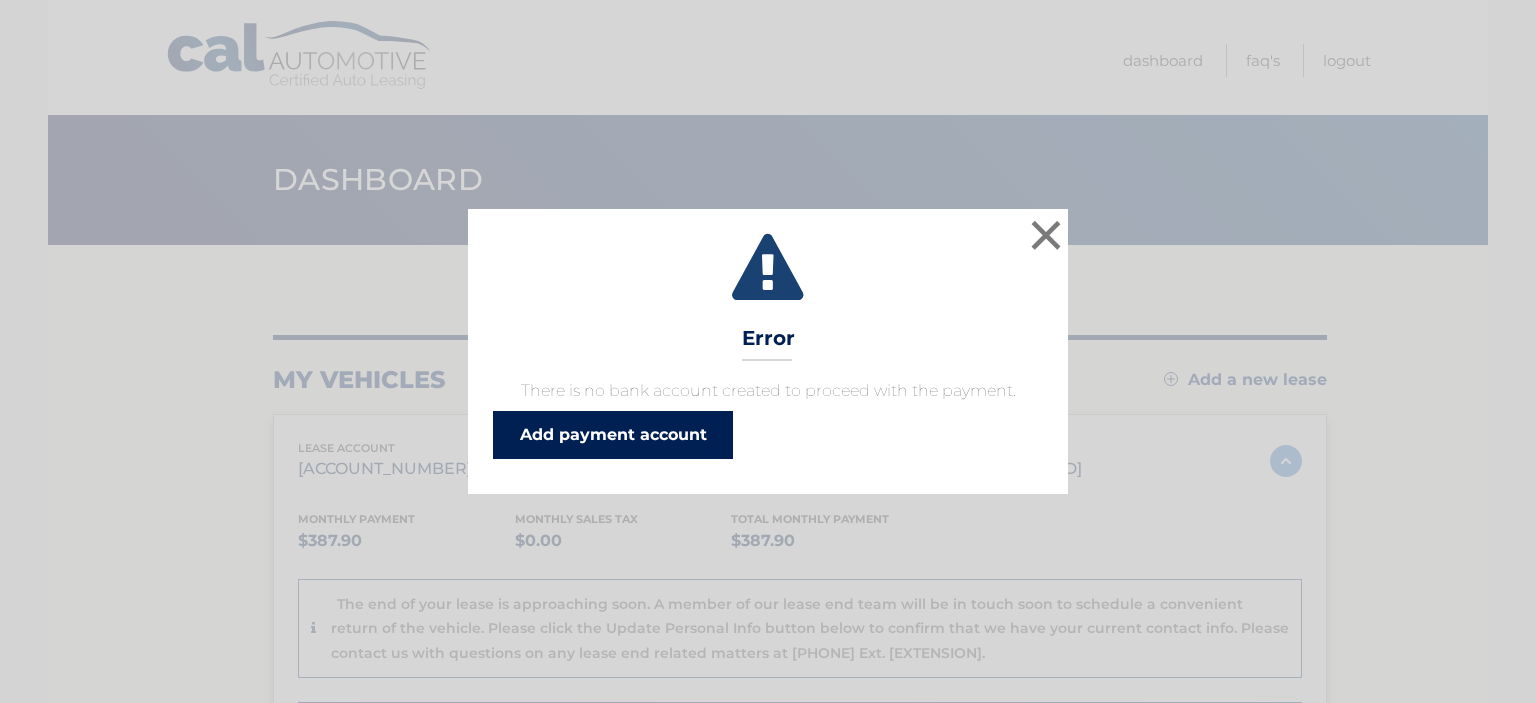 click on "Add payment account" at bounding box center (613, 435) 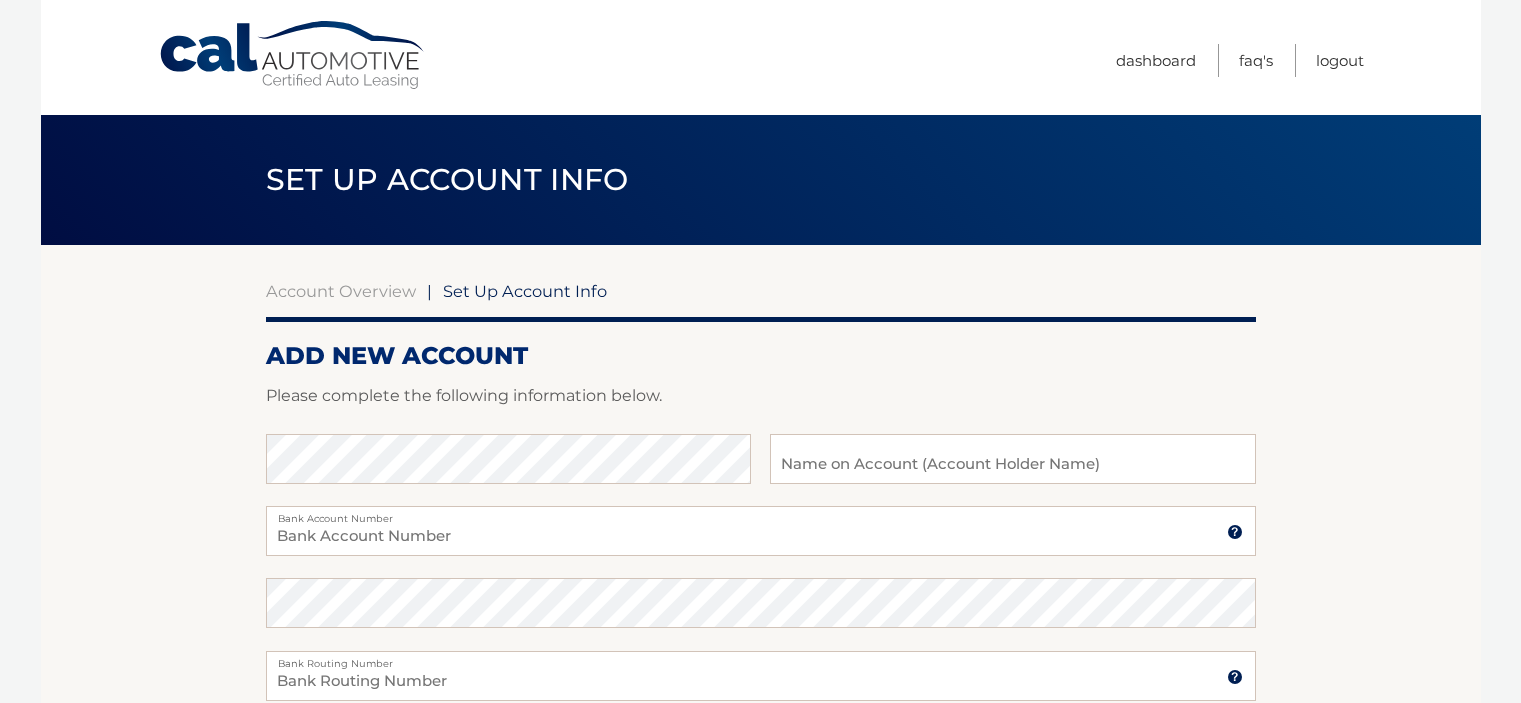 scroll, scrollTop: 0, scrollLeft: 0, axis: both 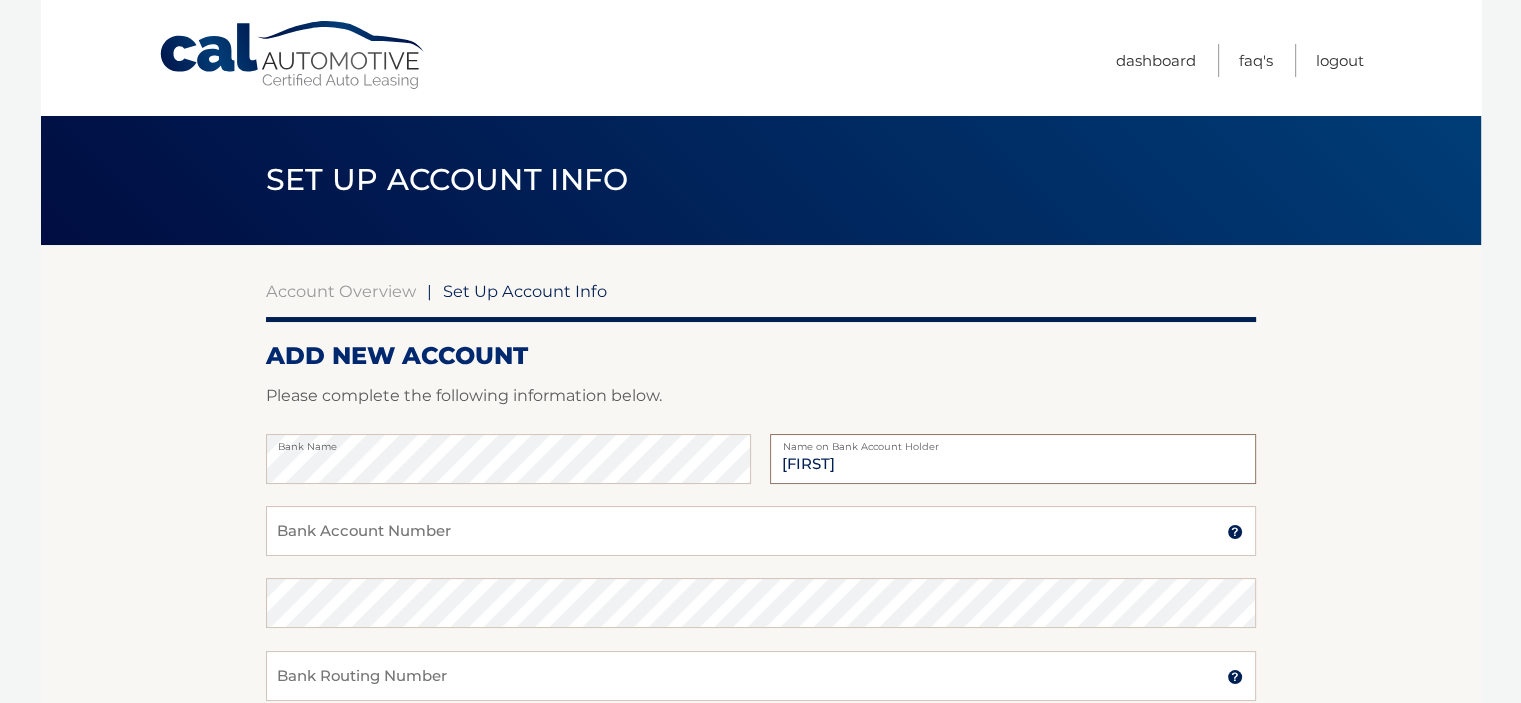 type on "[FIRST] [LAST]" 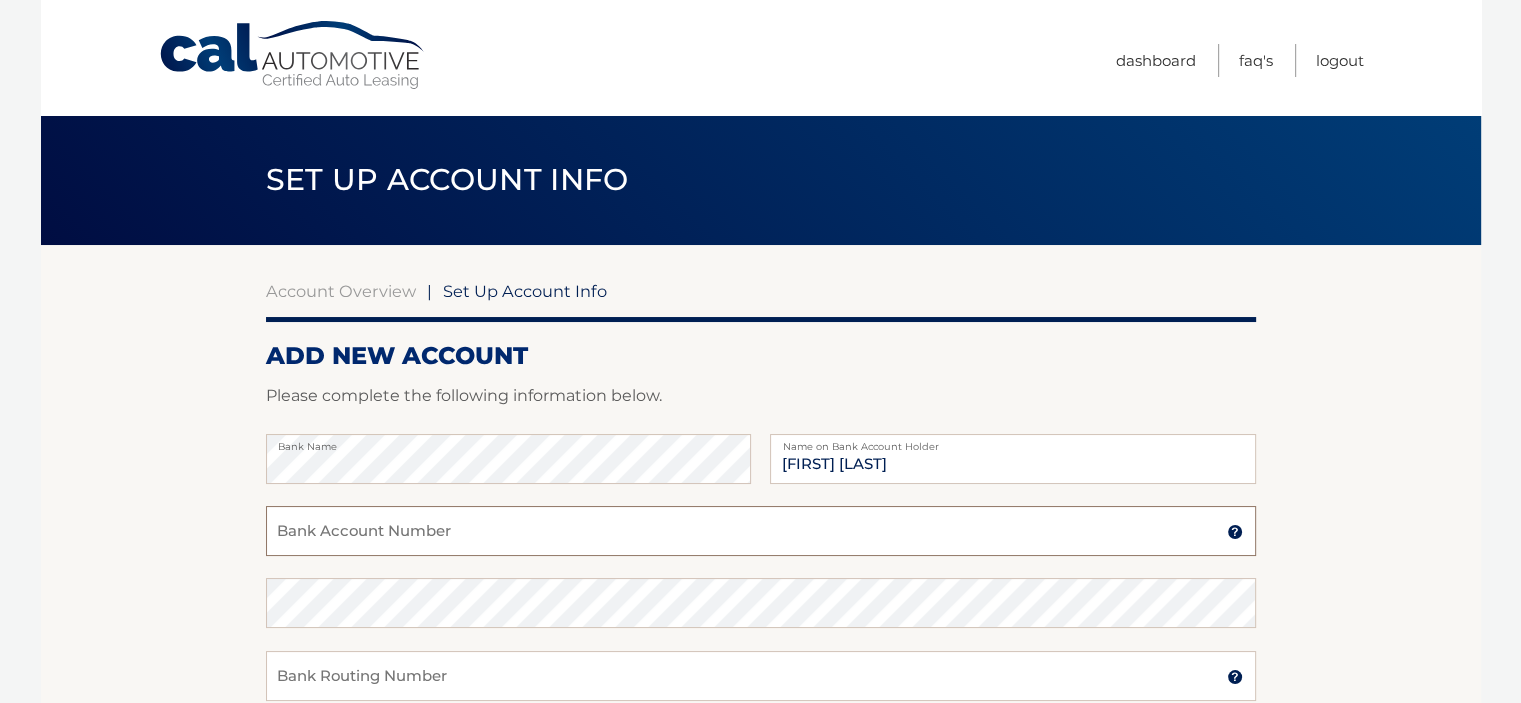 click on "Bank Account Number" at bounding box center [761, 531] 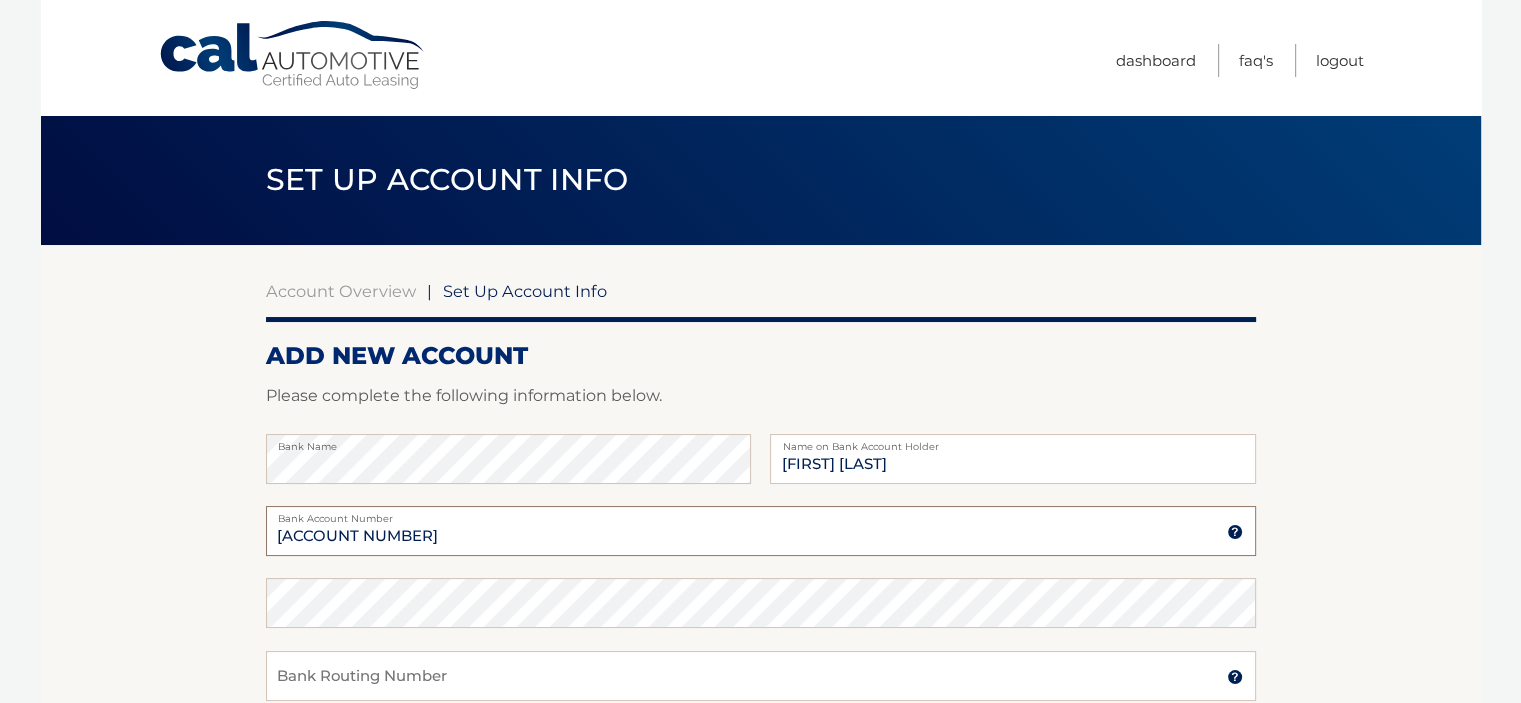 type on "[ACCOUNT NUMBER]" 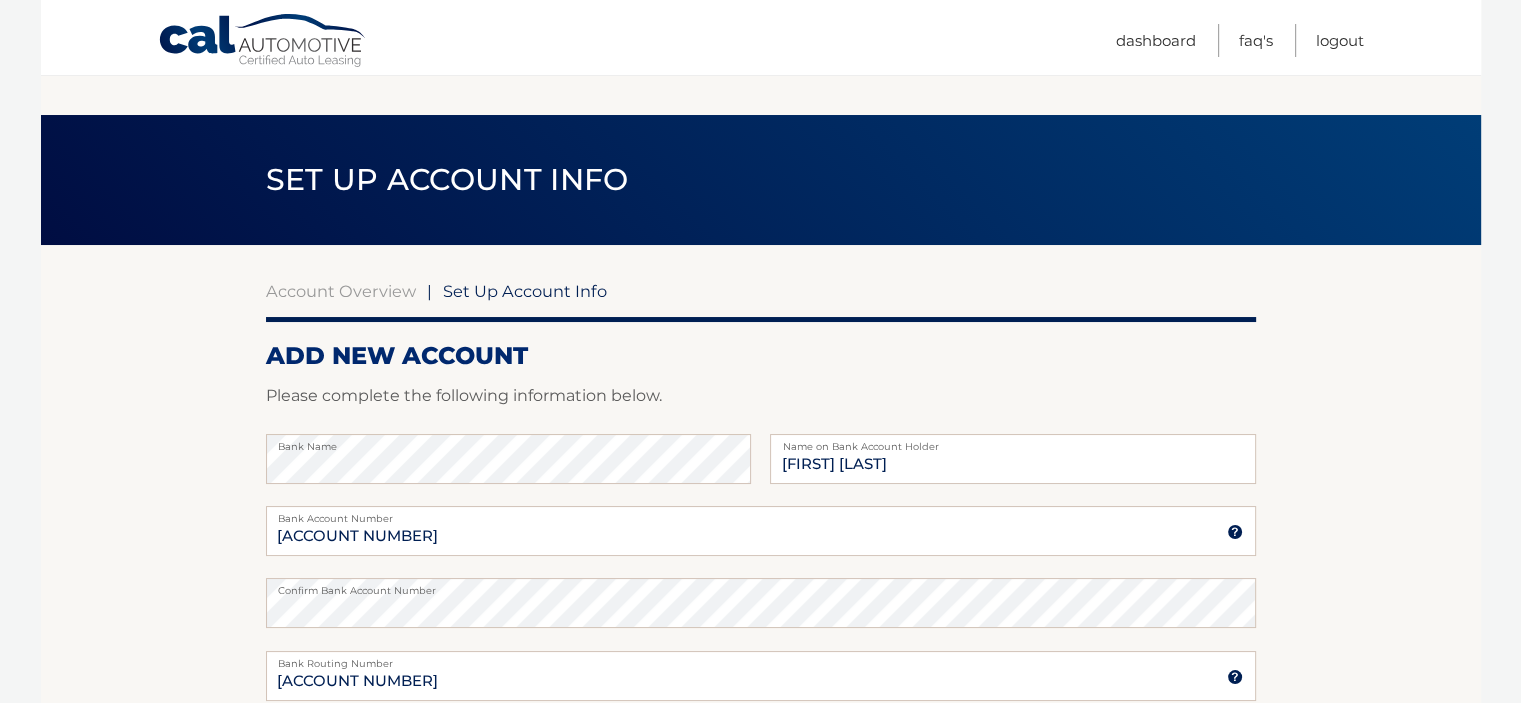 scroll, scrollTop: 396, scrollLeft: 0, axis: vertical 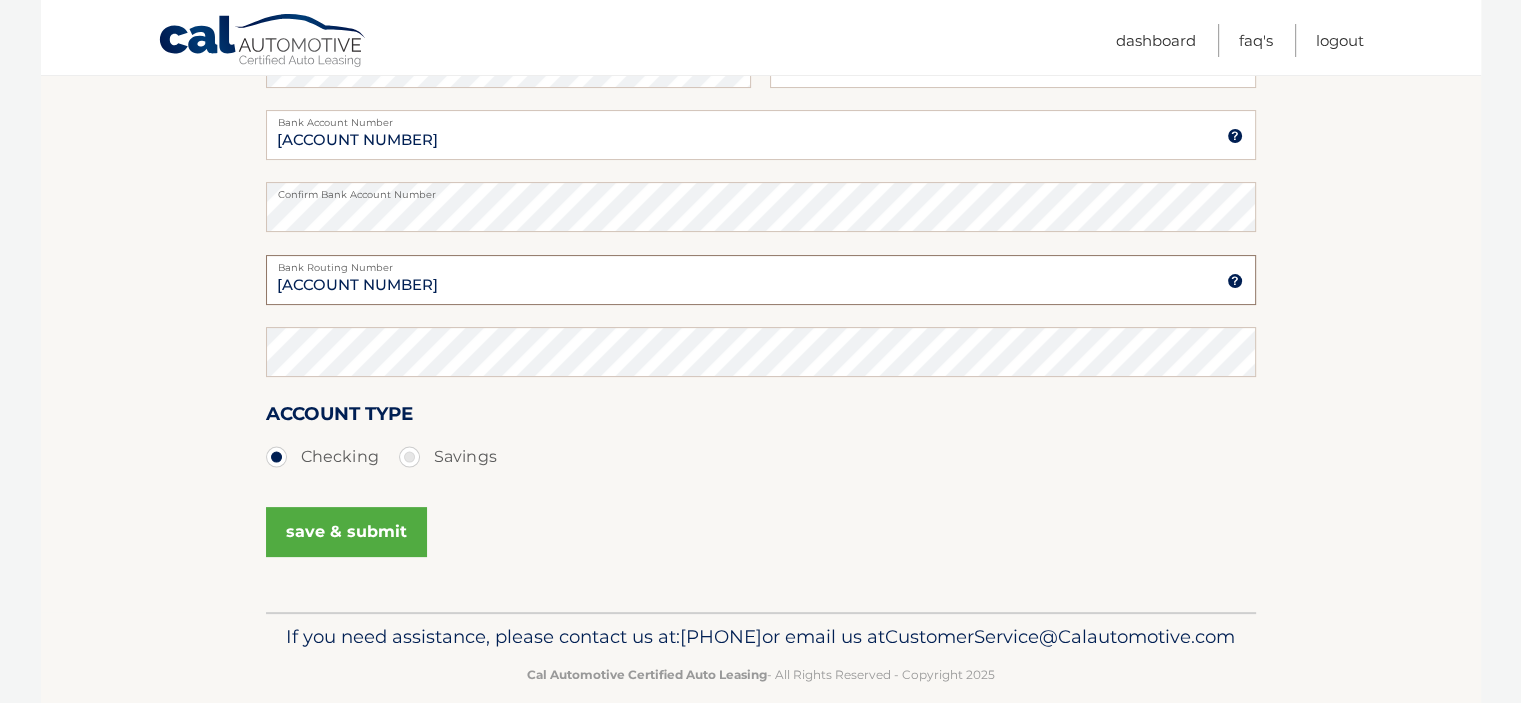 drag, startPoint x: 332, startPoint y: 283, endPoint x: 208, endPoint y: 275, distance: 124.2578 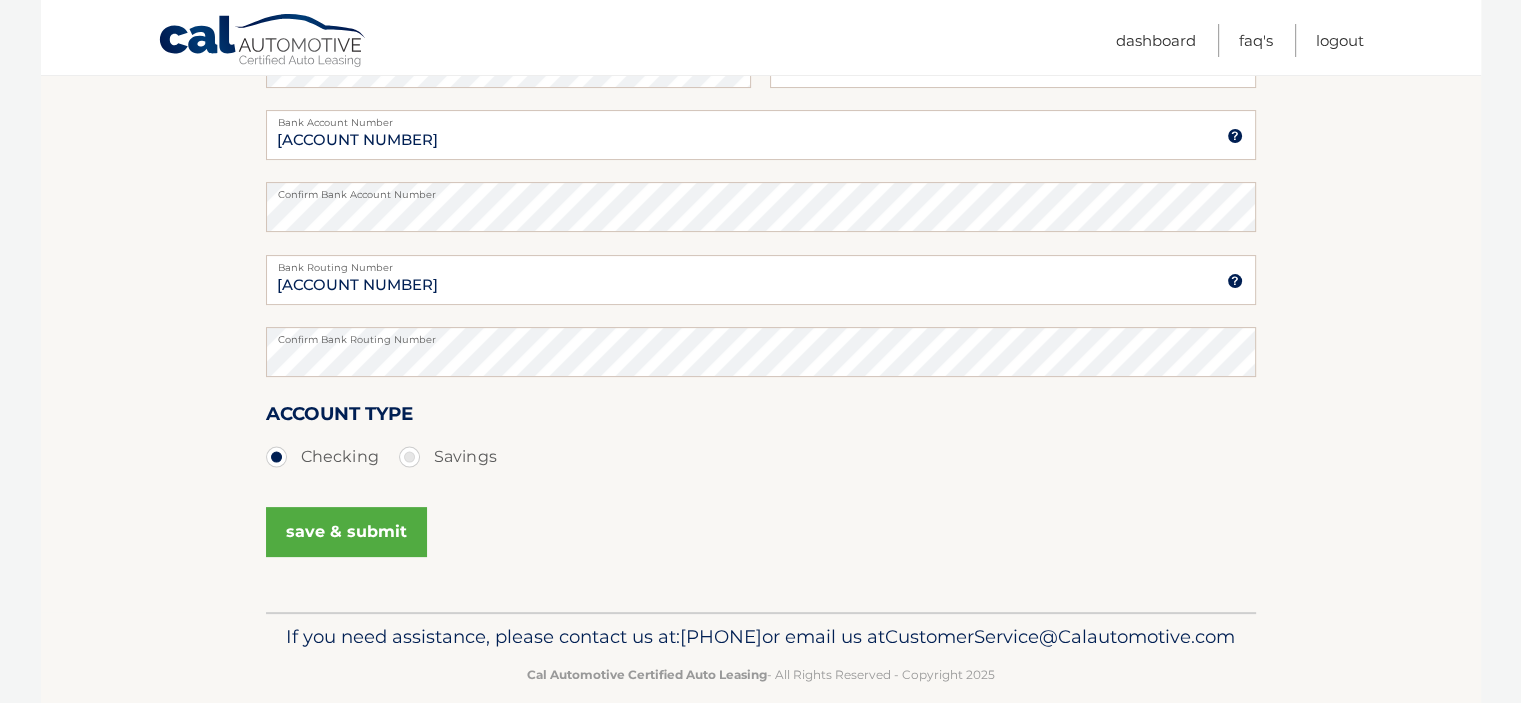 click on "save & submit" at bounding box center [346, 532] 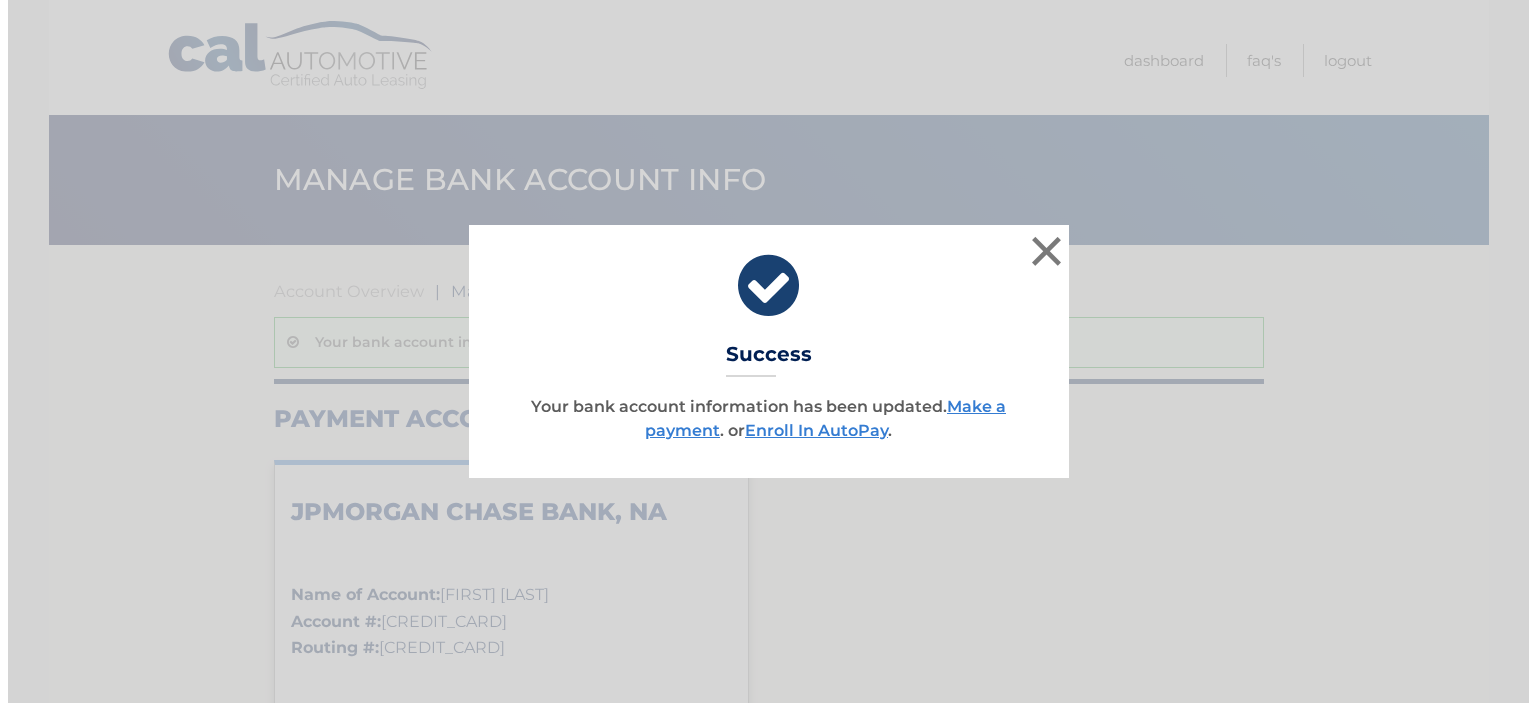 scroll, scrollTop: 0, scrollLeft: 0, axis: both 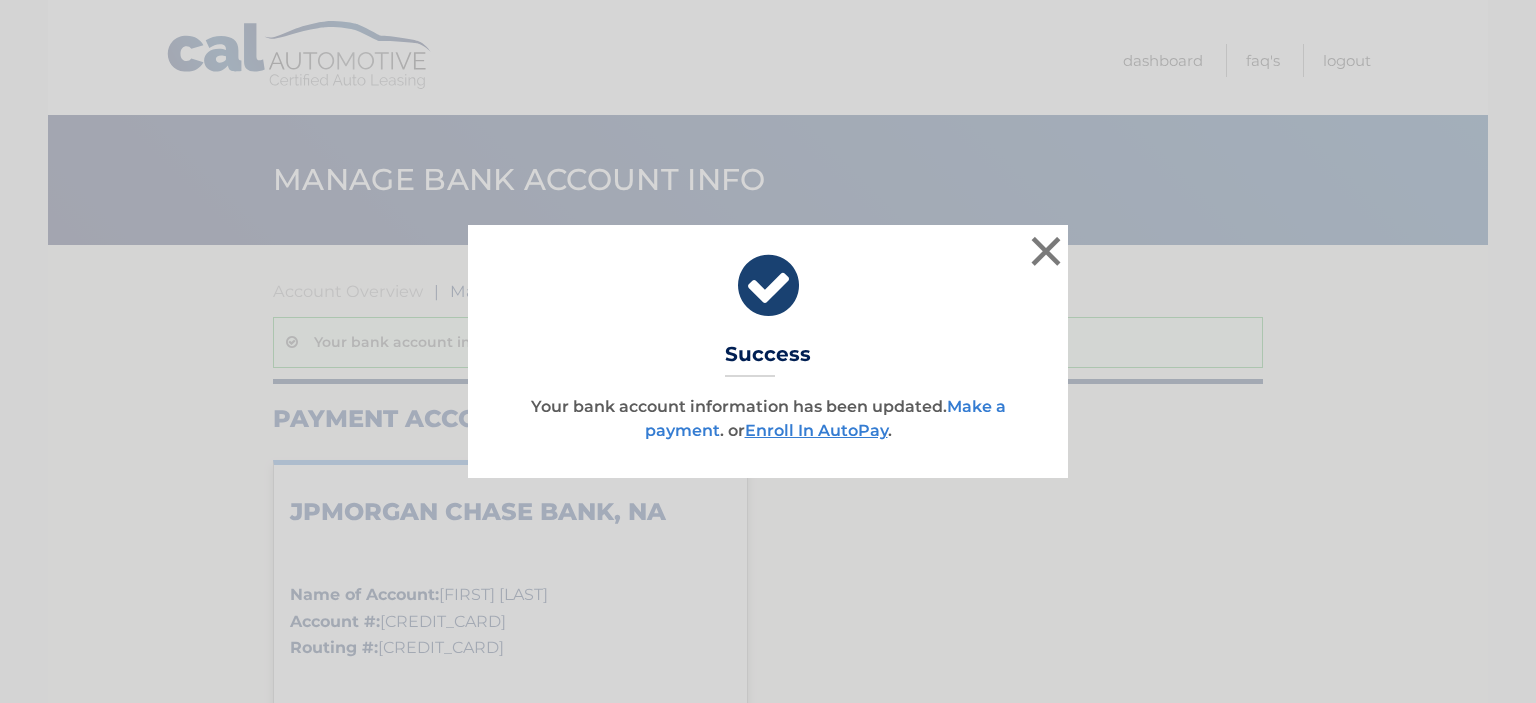 click on "Make a payment" at bounding box center (825, 418) 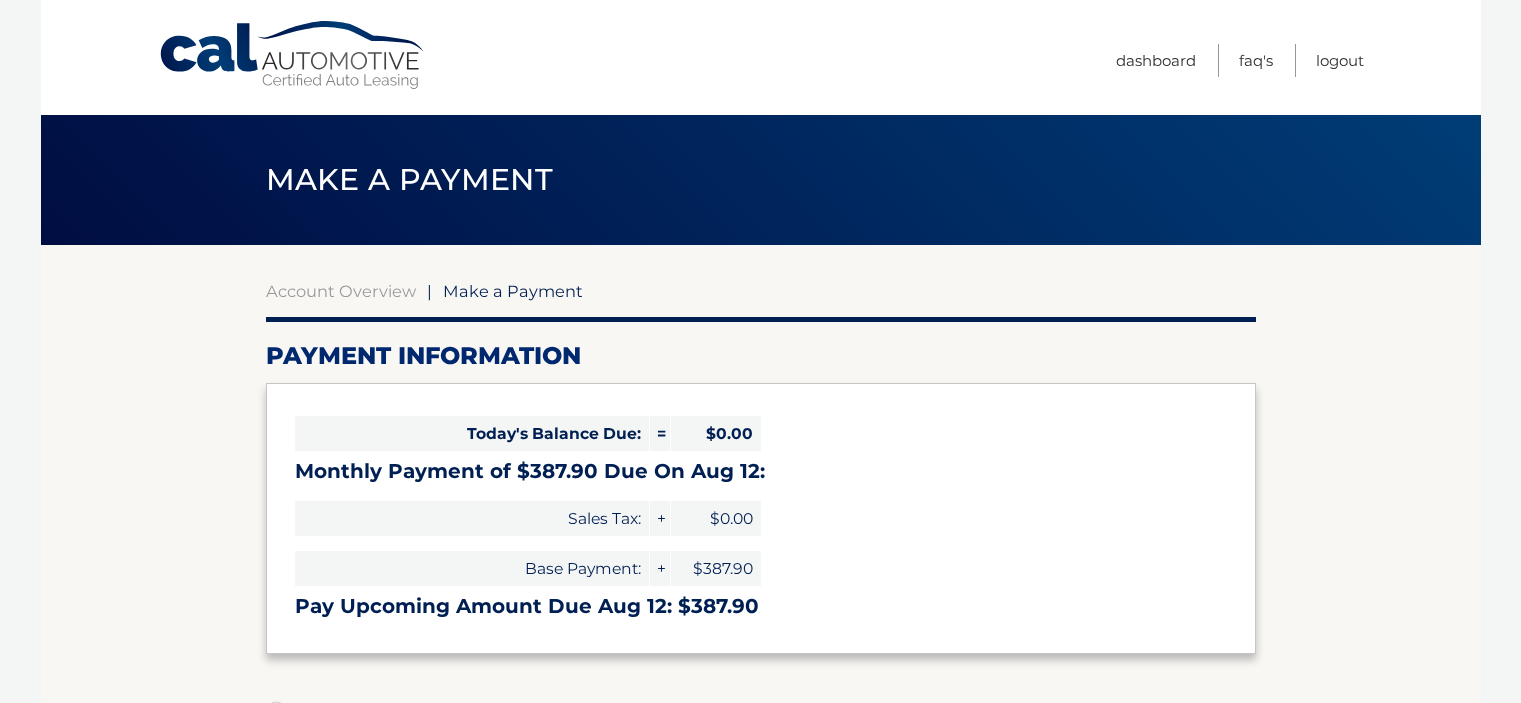 select on "ZTFjMjhmYjMtNTJhOS00NjRkLTk4MmQtMTczMTJjMTgwYjQw" 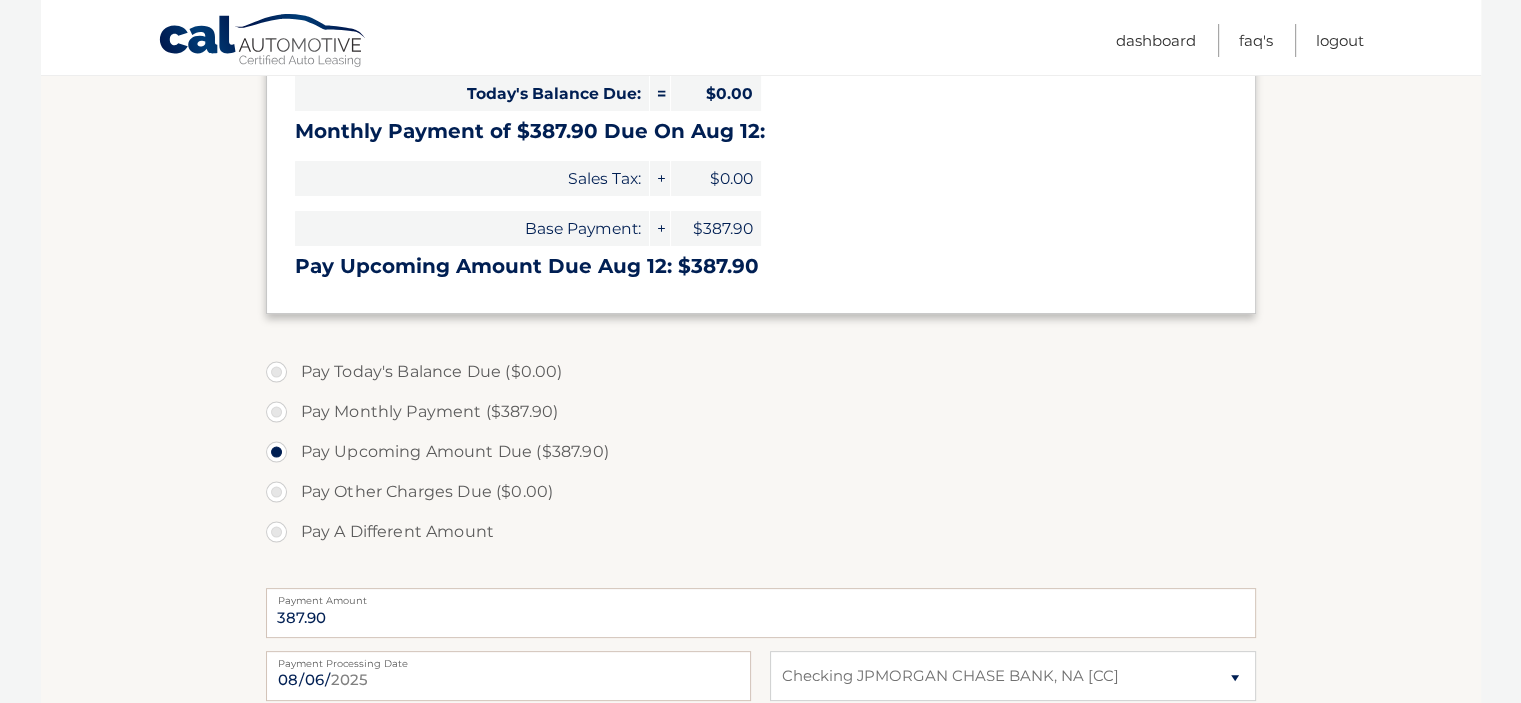 scroll, scrollTop: 500, scrollLeft: 0, axis: vertical 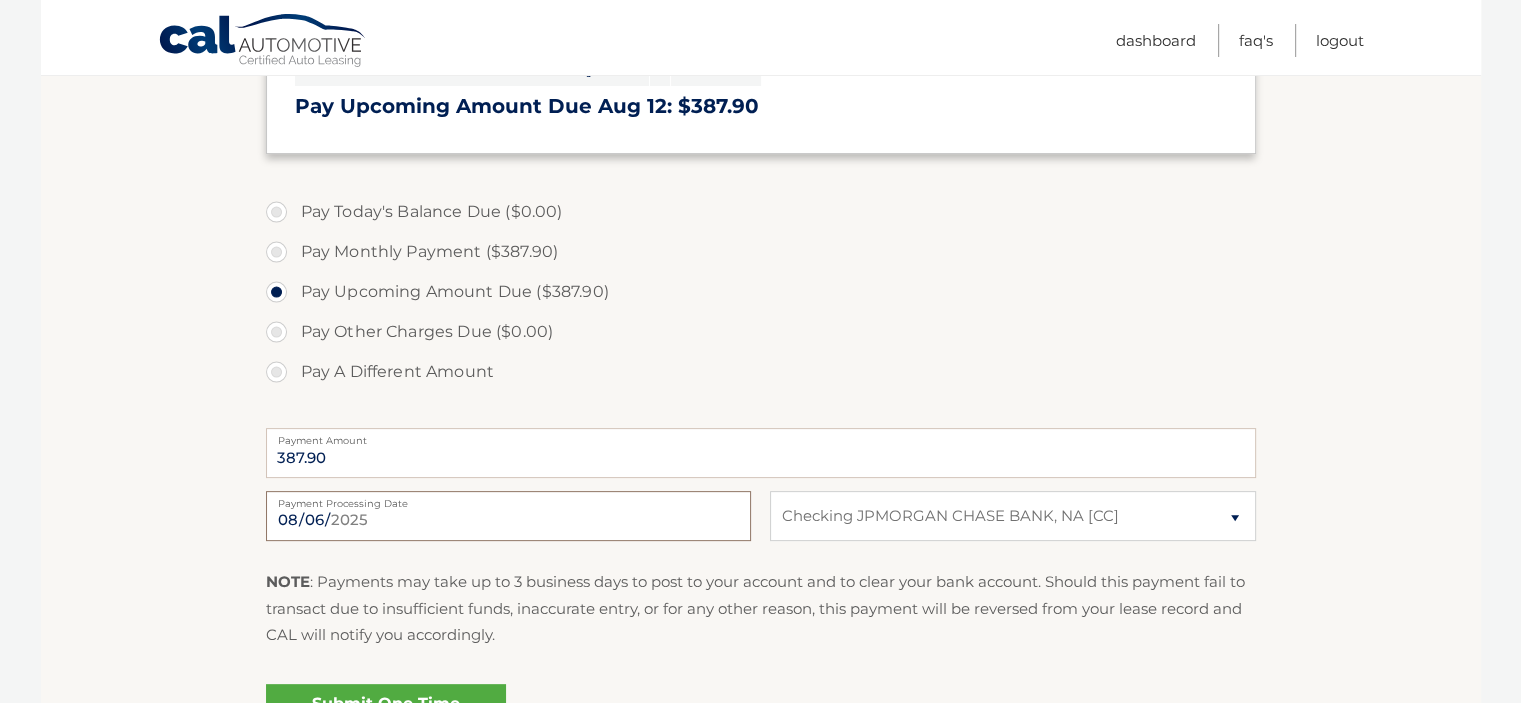 click on "2025-08-06" at bounding box center [508, 516] 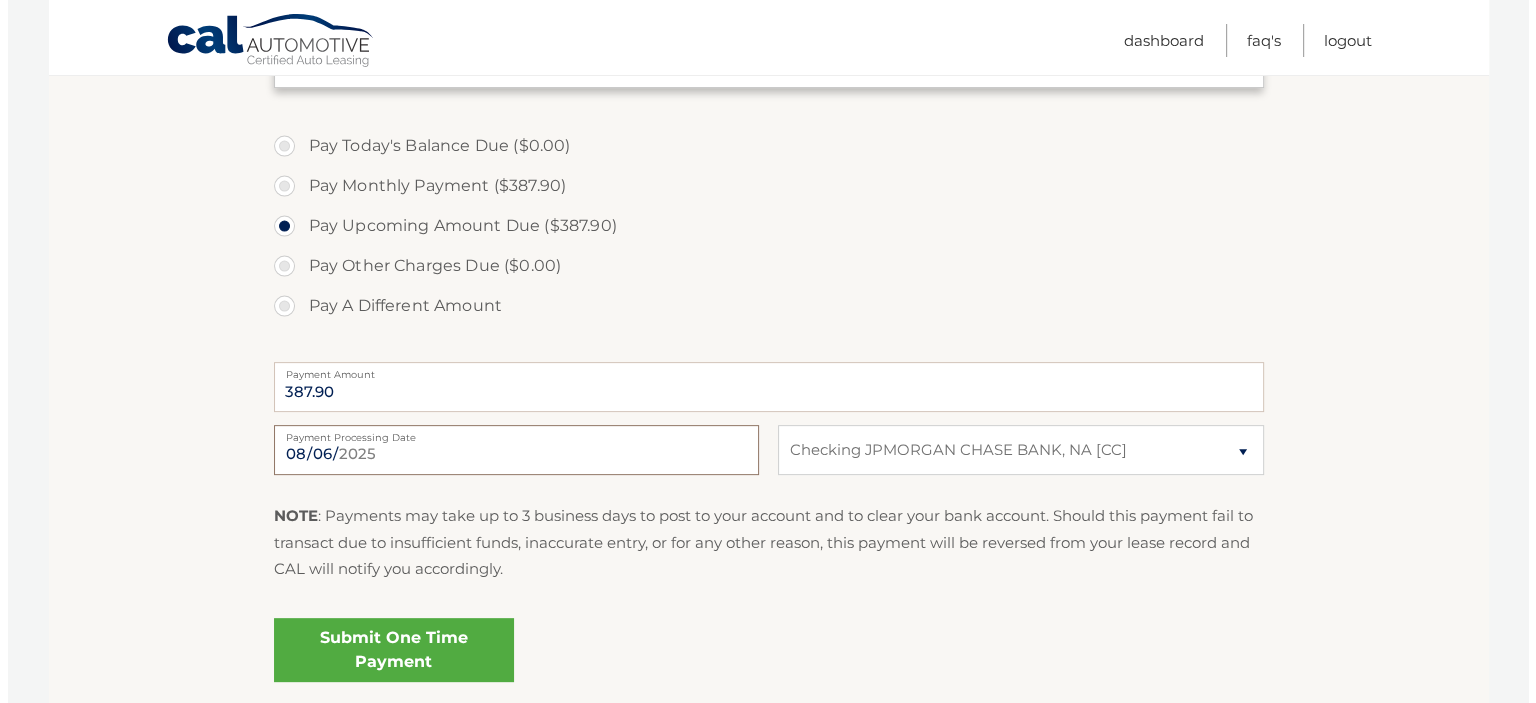 scroll, scrollTop: 700, scrollLeft: 0, axis: vertical 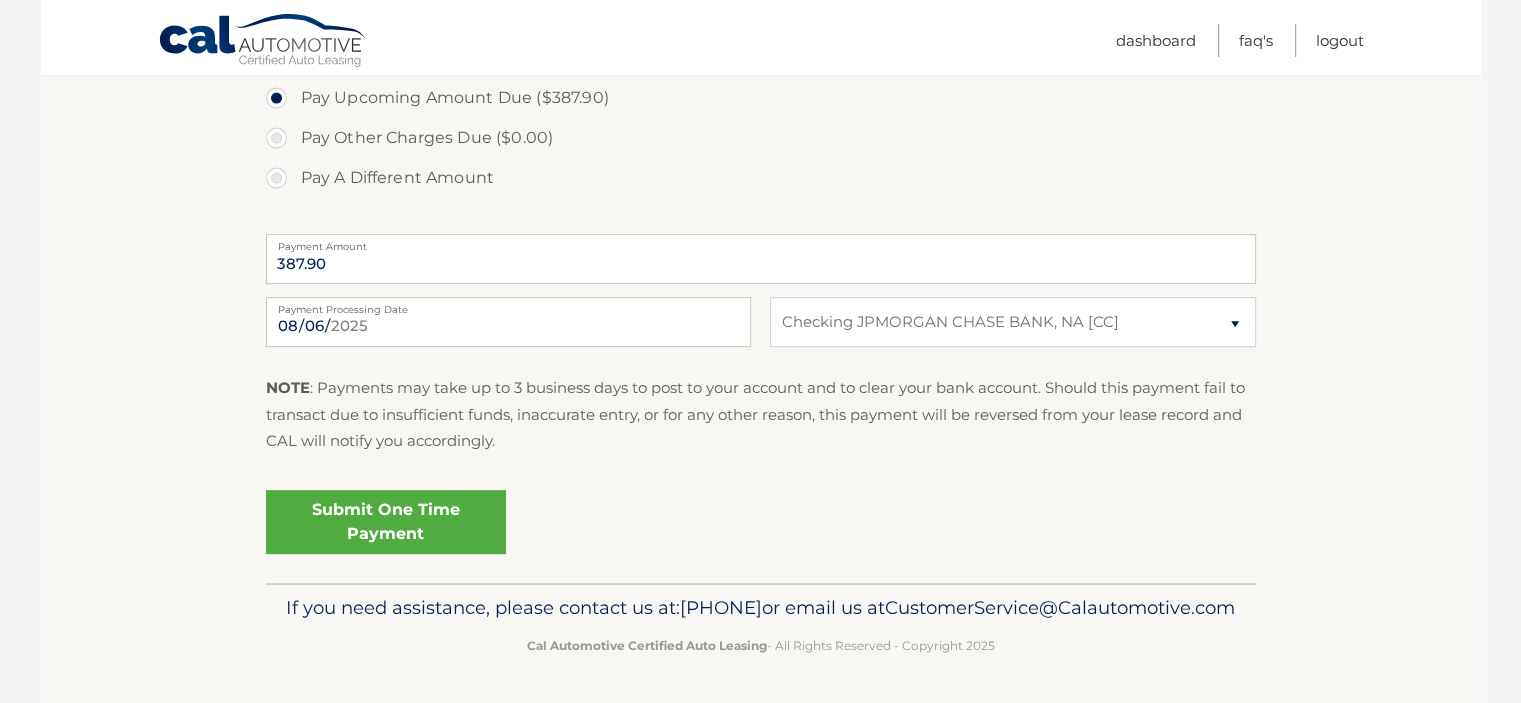 click on "Submit One Time Payment" at bounding box center [386, 522] 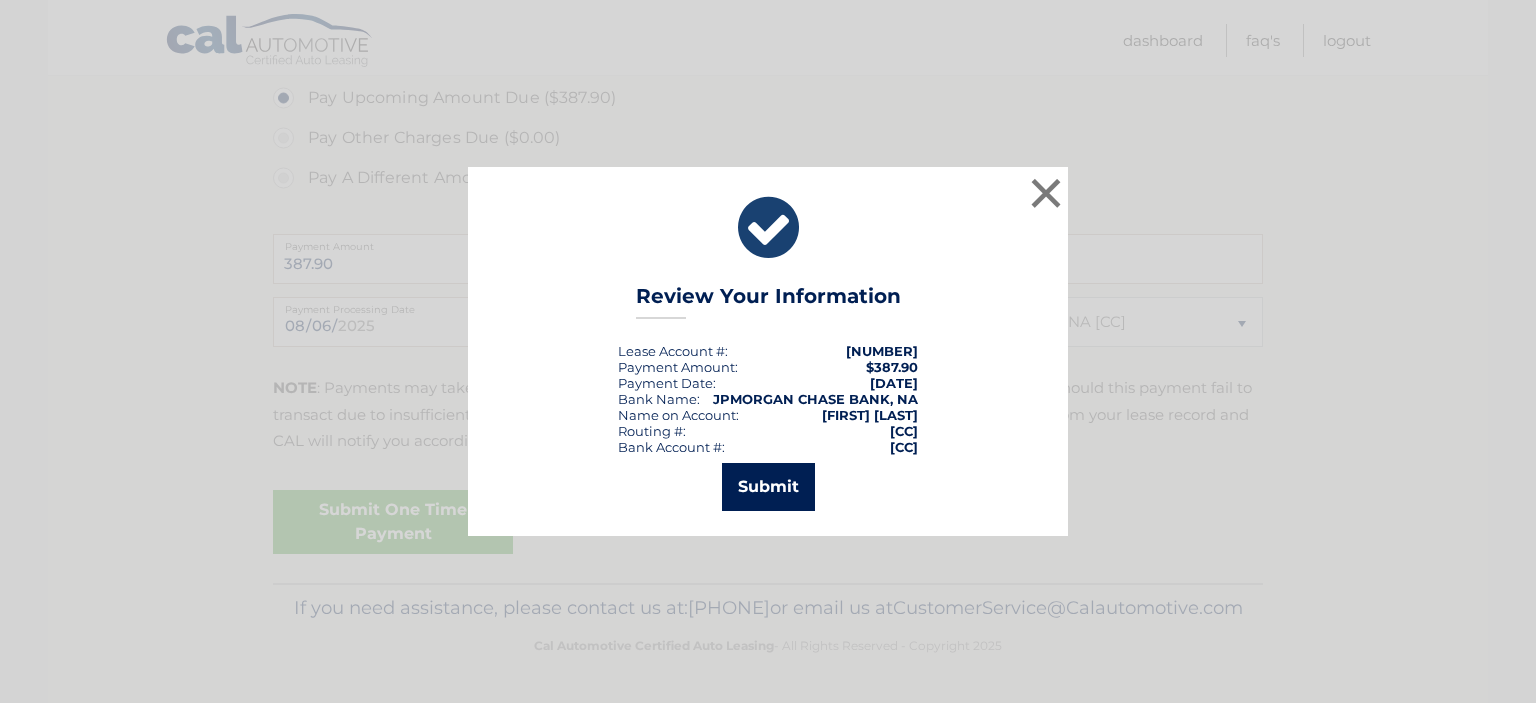 click on "Submit" at bounding box center [768, 487] 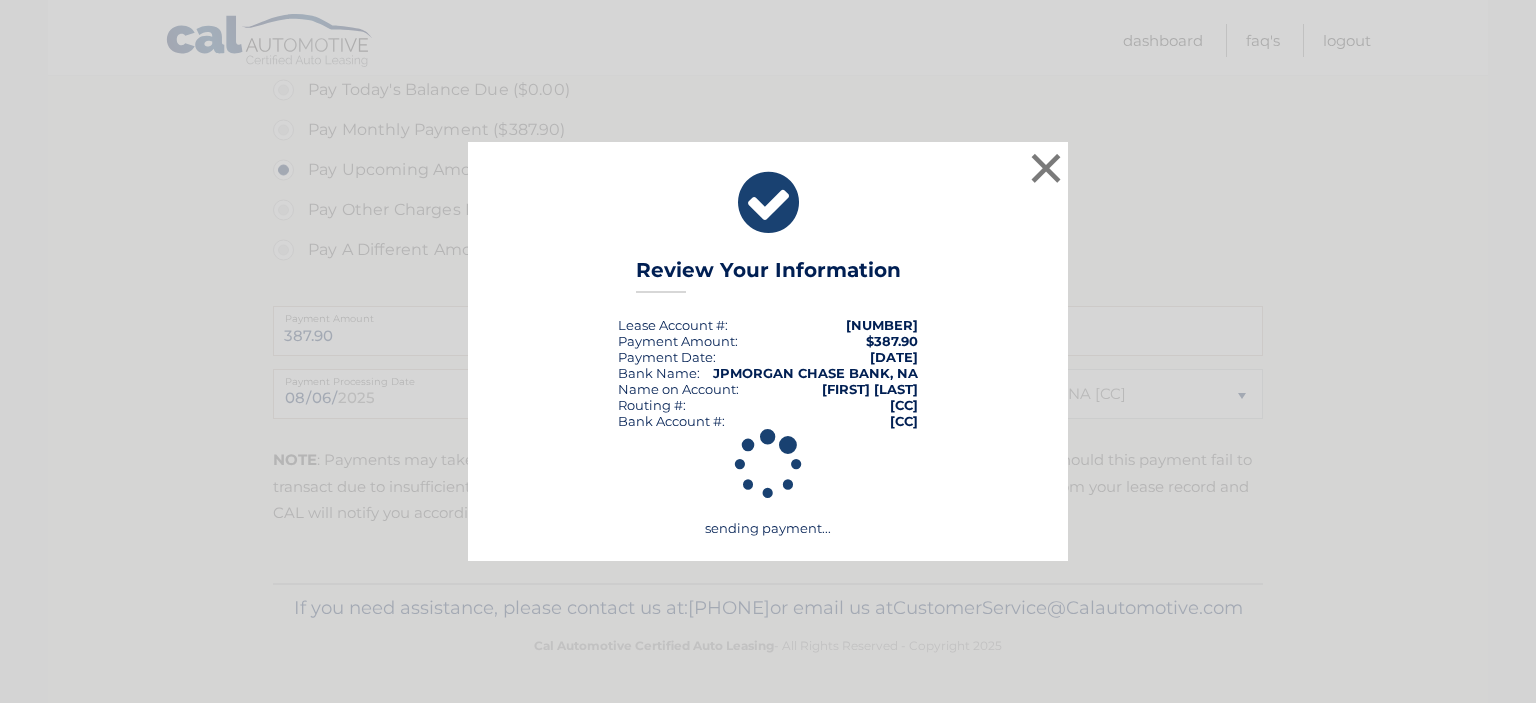 scroll, scrollTop: 652, scrollLeft: 0, axis: vertical 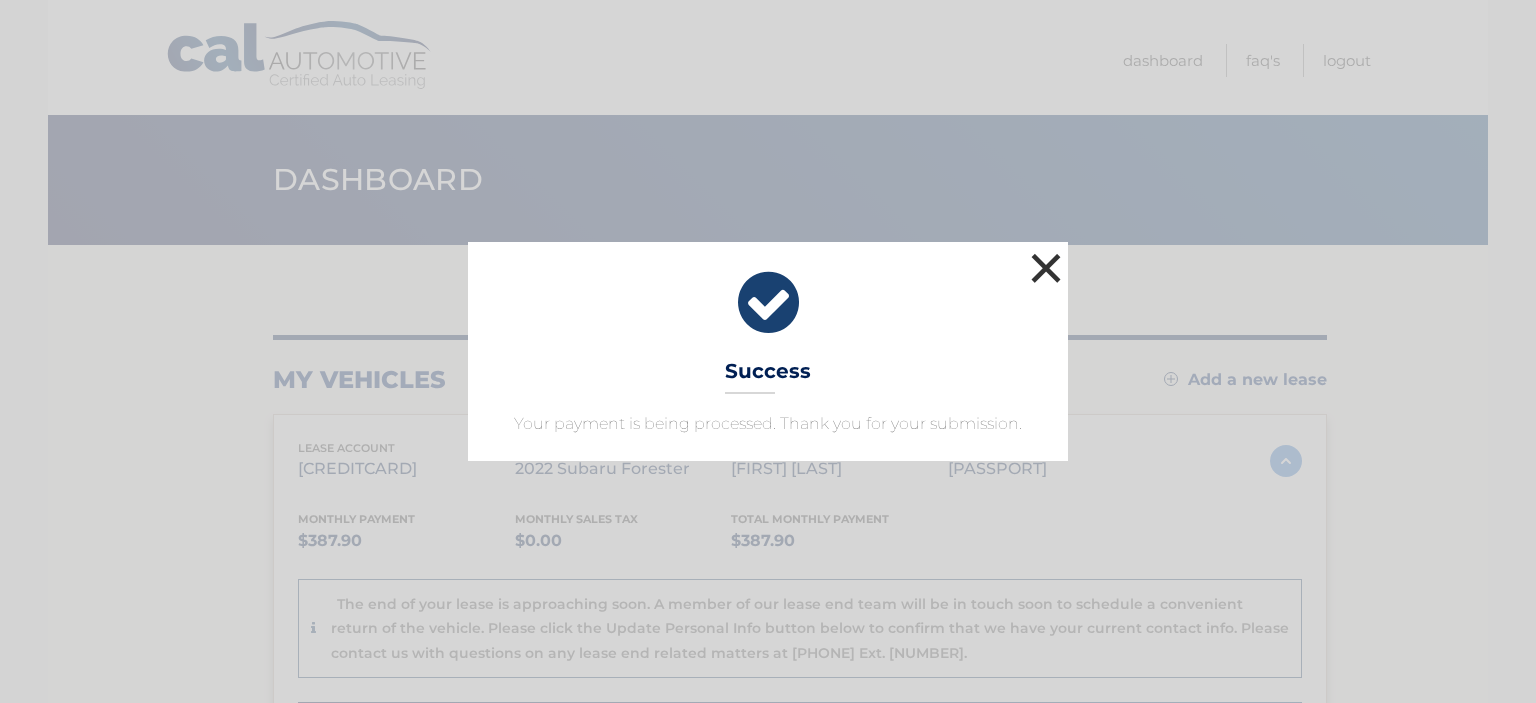 click on "×" at bounding box center [1046, 268] 